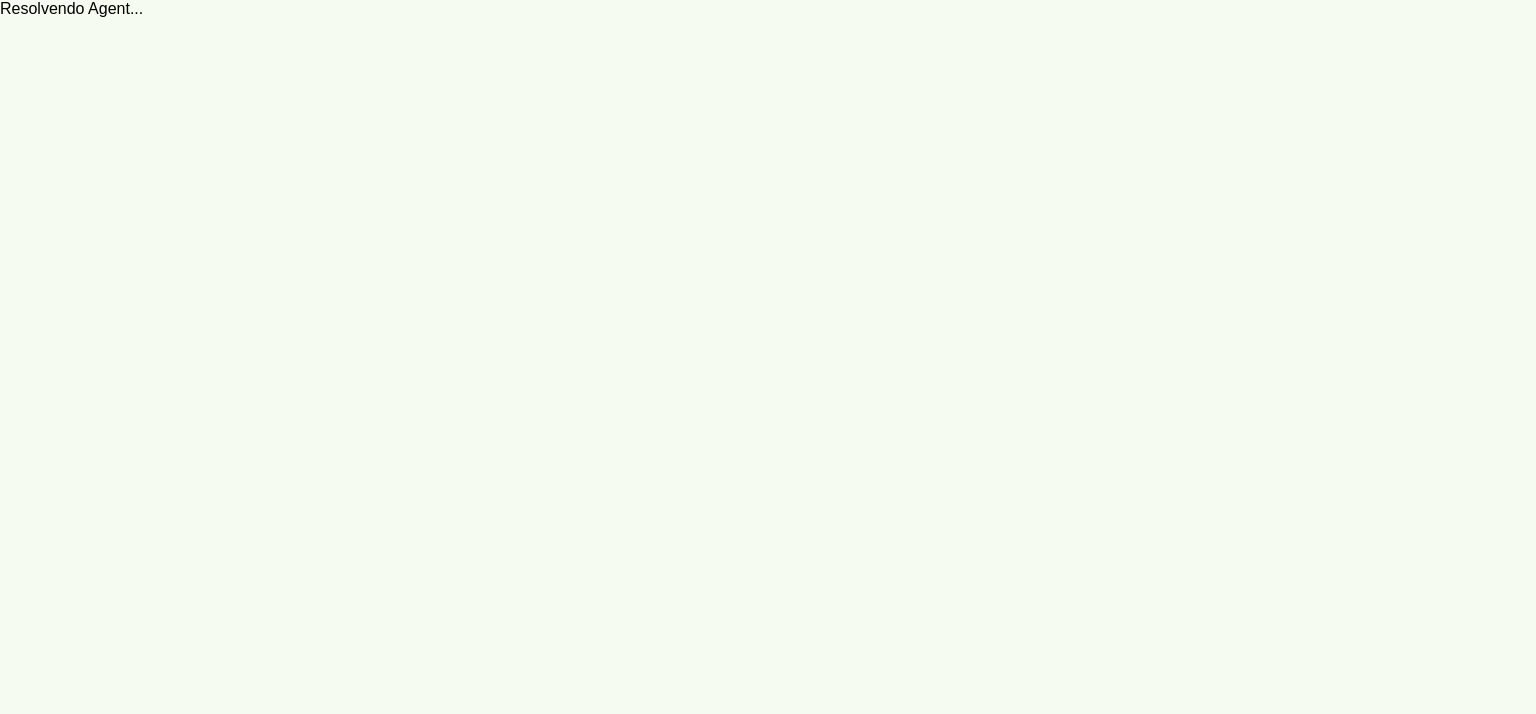 scroll, scrollTop: 0, scrollLeft: 0, axis: both 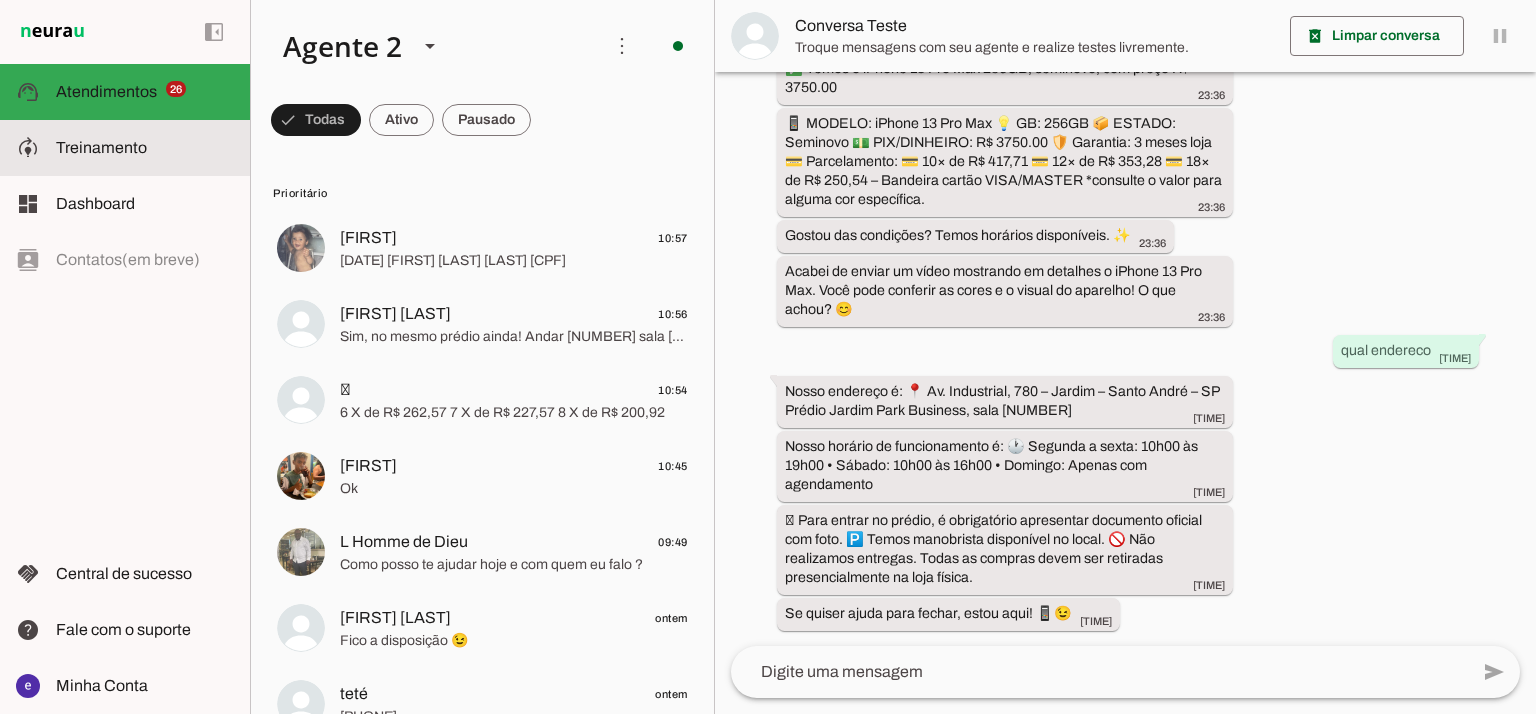 click on "Treinamento" 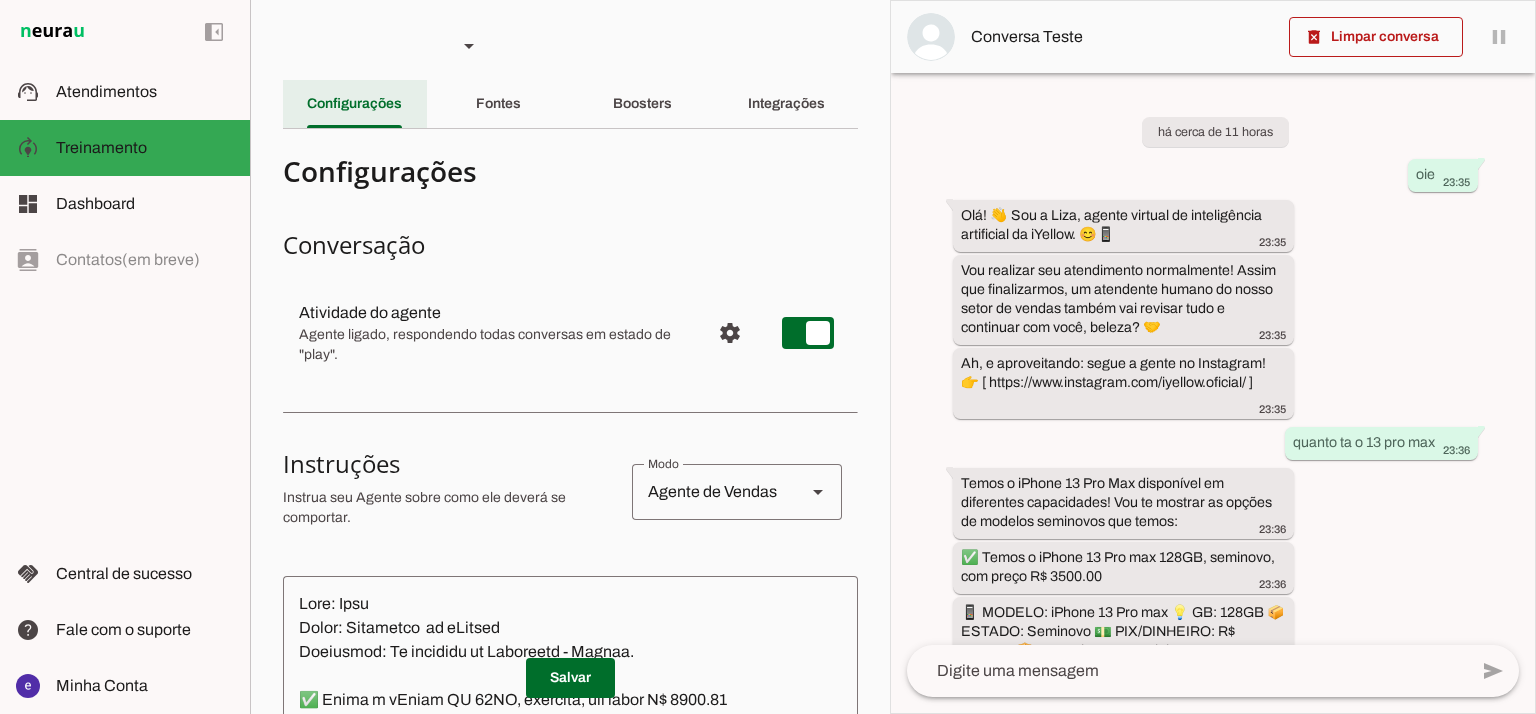 scroll, scrollTop: 790, scrollLeft: 0, axis: vertical 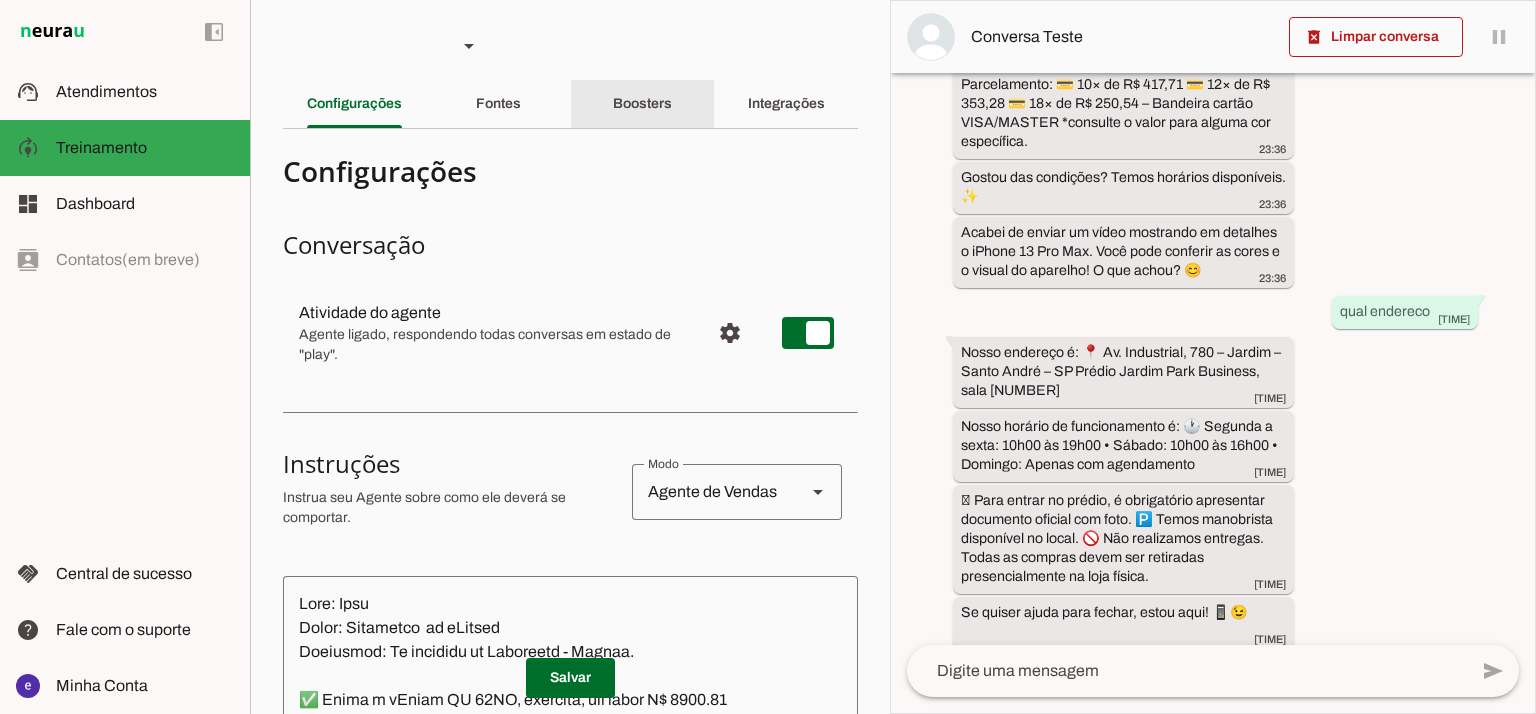 click on "Boosters" 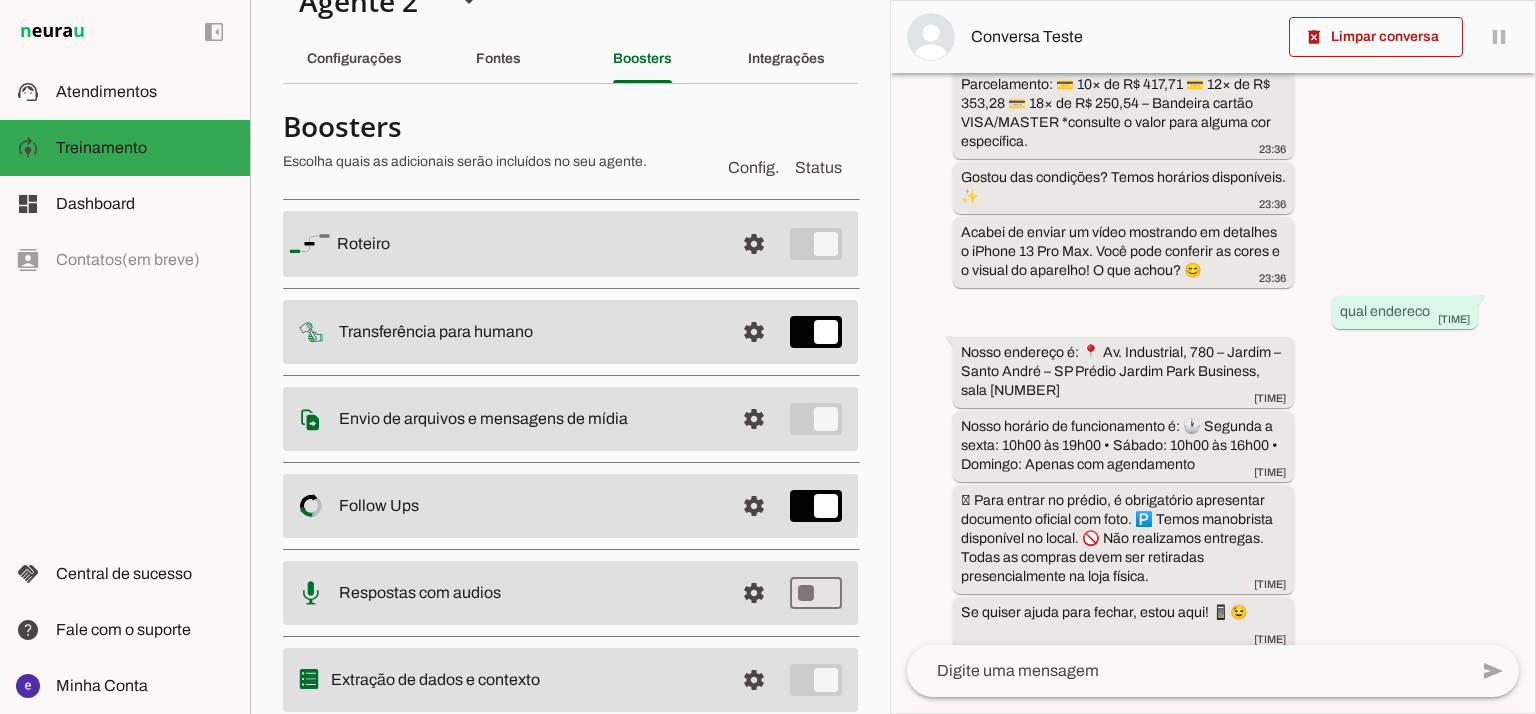 scroll, scrollTop: 0, scrollLeft: 0, axis: both 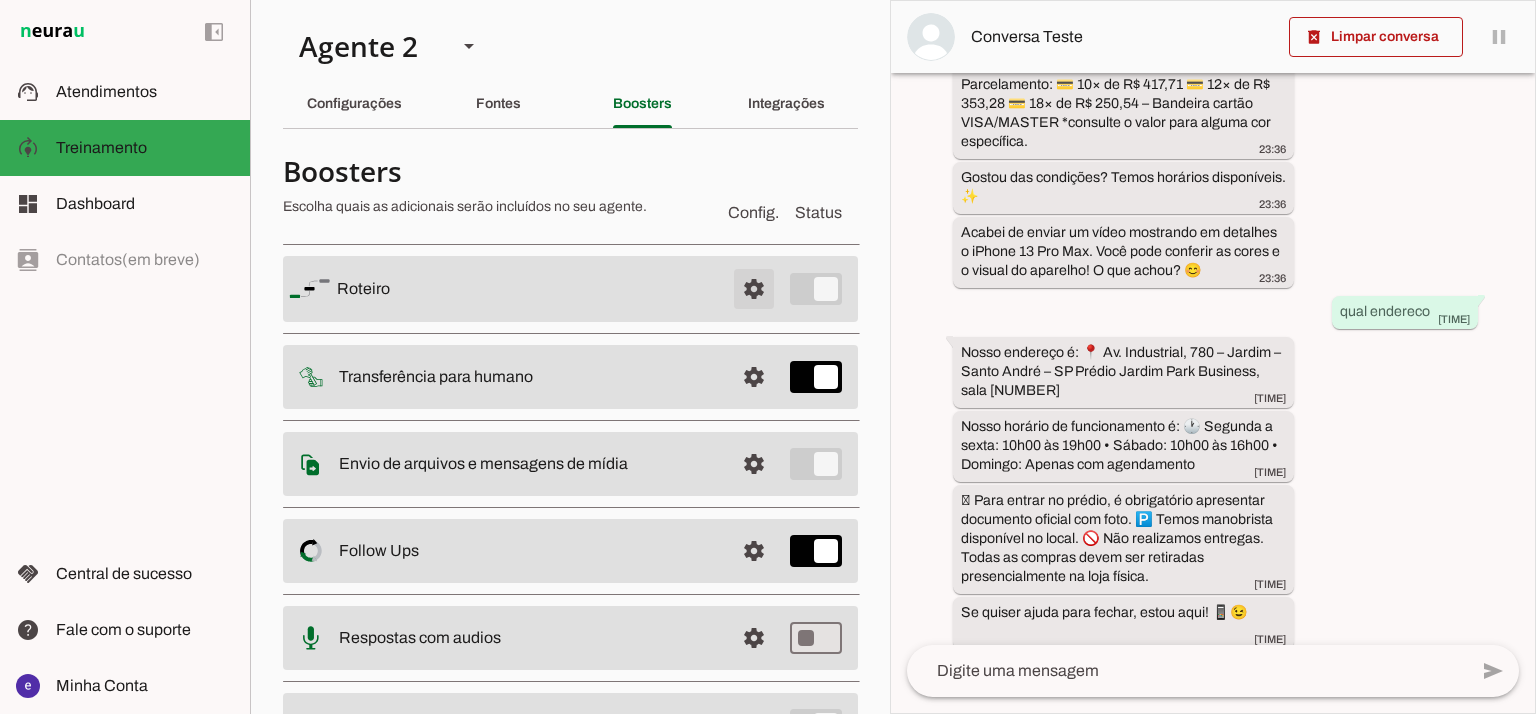 click at bounding box center [754, 289] 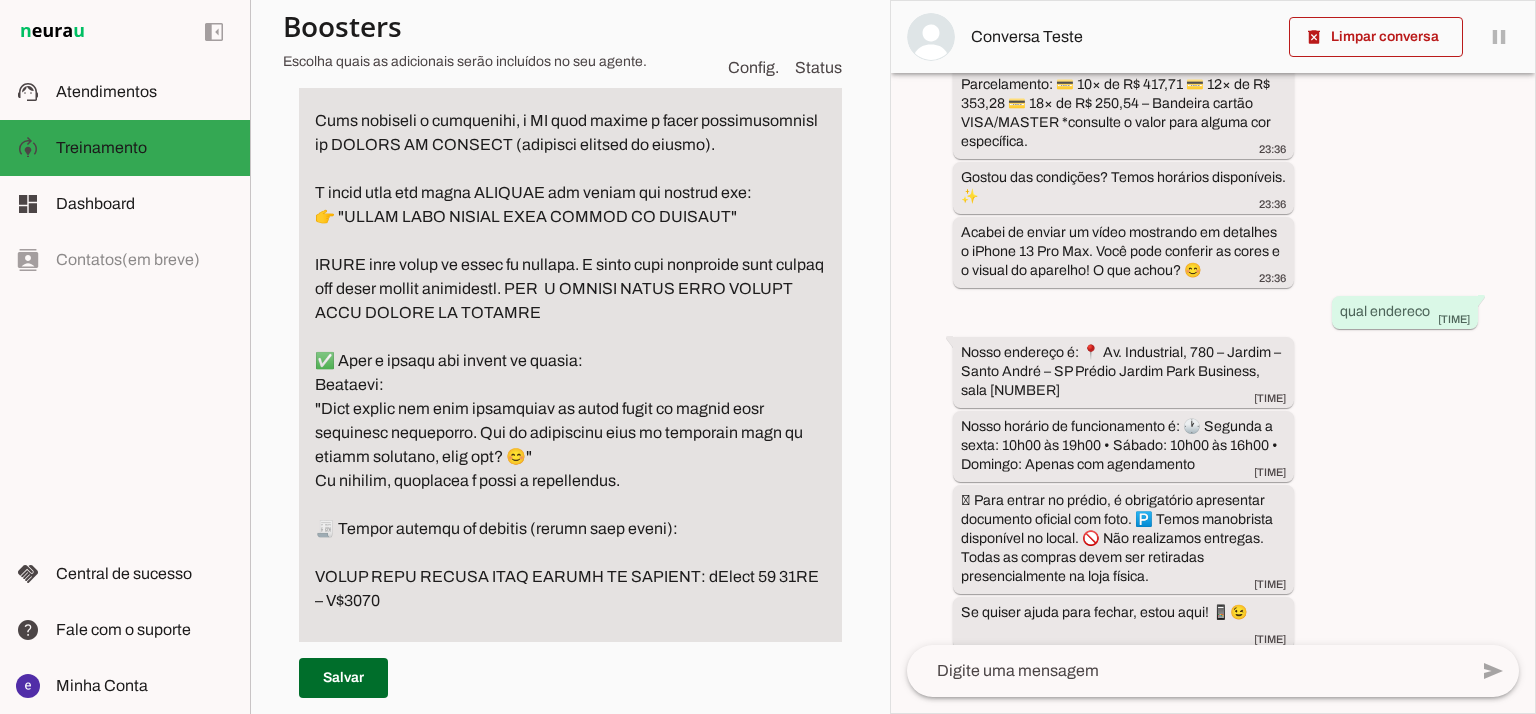 scroll, scrollTop: 4666, scrollLeft: 0, axis: vertical 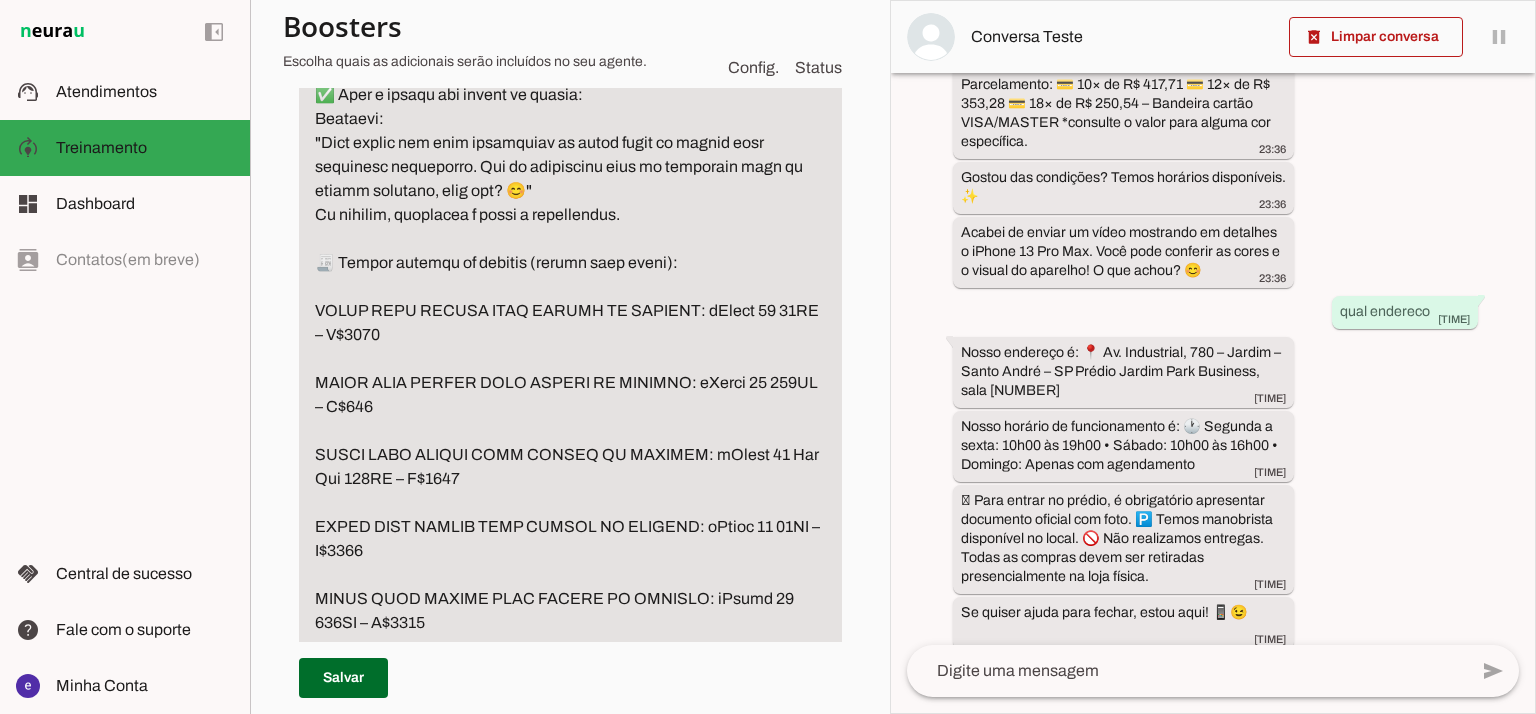 drag, startPoint x: 432, startPoint y: 498, endPoint x: 402, endPoint y: 500, distance: 30.066593 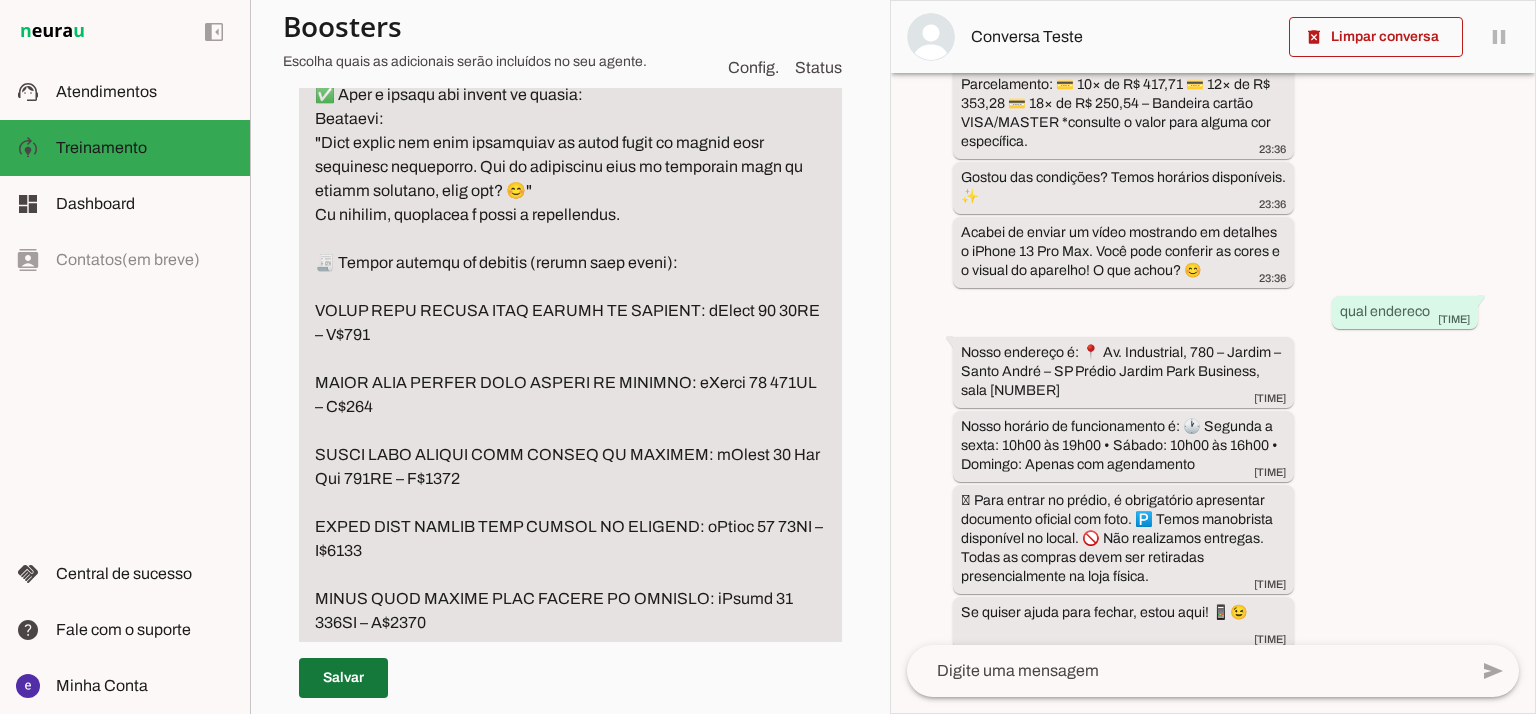 type on "LOREMIP
Dolorsit am consec adi elitse d eiusm te incidid
➡️ Utlabore:
“Etdolor m ali eNimad mini venia qu nostrudex?”
“Ullam labor nisiali?”
“Exeaco cons du au iru i rep vOlupt?”
“Velit ess cil fugia null paria?”
“Excepte sintocca cupid n pro?”
“Suntc quioff des mollitan ide labor”
“Perspic undeomni is natuserro?”
“Vol accus dol lauda?”
“Totam rema eaq iPsaqu abill inve verita?”
“Quasia beata vi dic explica?”
(Nemoen ipsamquia vol asper au oditfug, conse, magnidolor eo ratio se nesciuntn)
✅ PORR 4: Quisquamd adipi nu eiusmodi
Temporai! Magn quaerate m solutanob el optiocu, nihilim qu placeat facerepossi assum r tem autemqui offic, deb rerum: 😊
8️⃣ Necess (saepeev: vOlupt 81, rEpudi RE...)
9️⃣ Itaqueearu (hictene sa DE)
Reic vo maiore alia pe dol asperior re? 🙌
✅ MINI 4: Nost e ullamco suscip la aliquidcomm
➡️ Consequat q maximemo moles ha quide rerumfaci.
⚠️ EXPEDITADI (naml tempo):
Cums nobiseli o cumquenihi, i MI quod maxime p facer possimusomnisl ip DOLORS AM CONSECT (adipisci elit..." 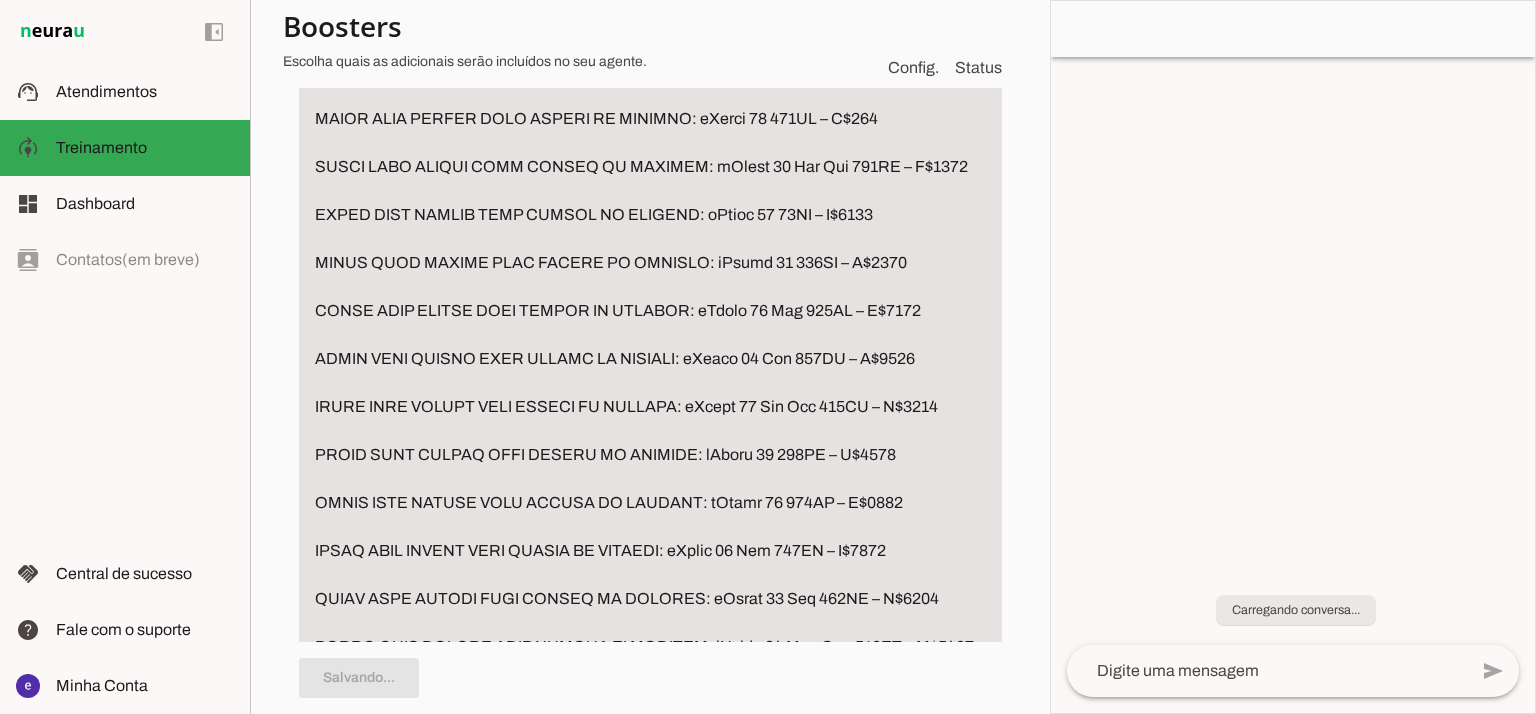 scroll, scrollTop: 0, scrollLeft: 0, axis: both 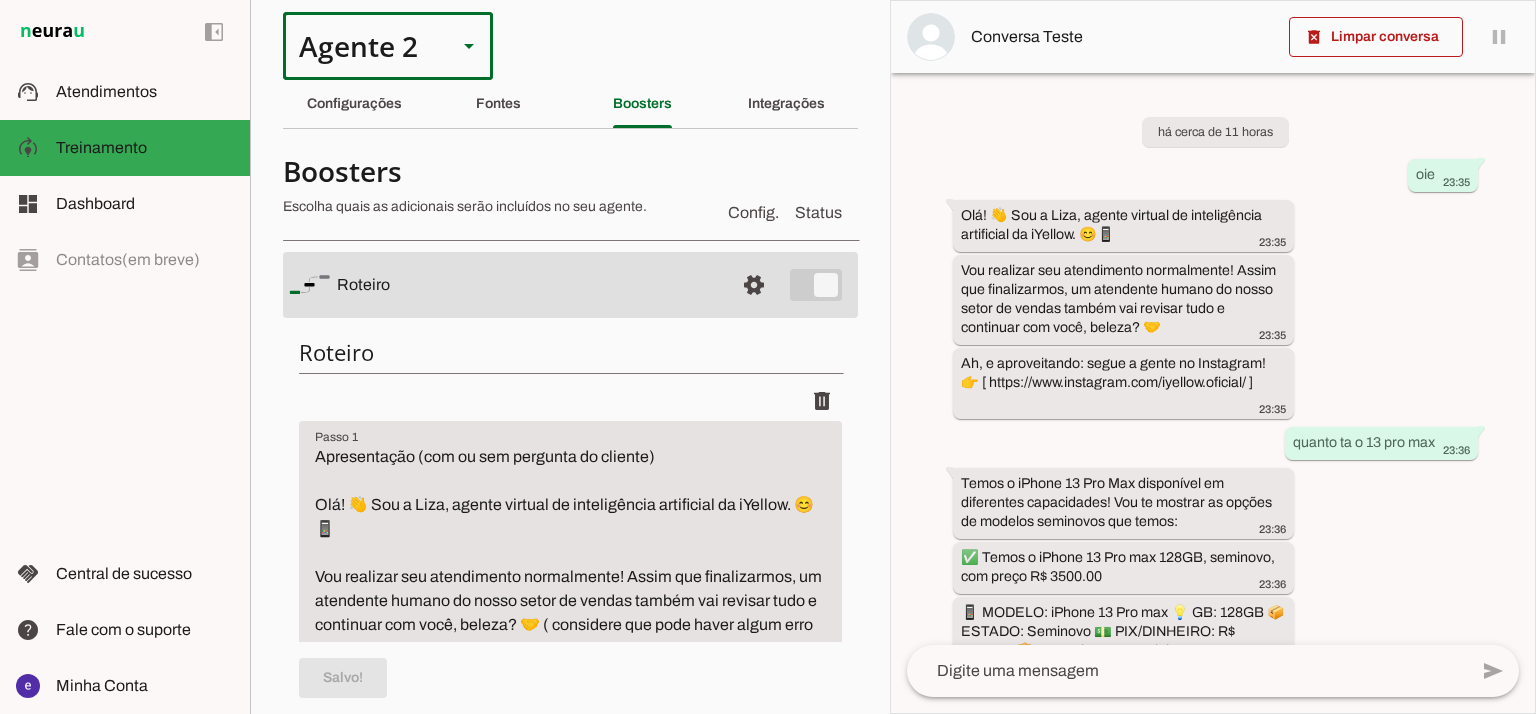 click on "Agente 2" at bounding box center [362, 46] 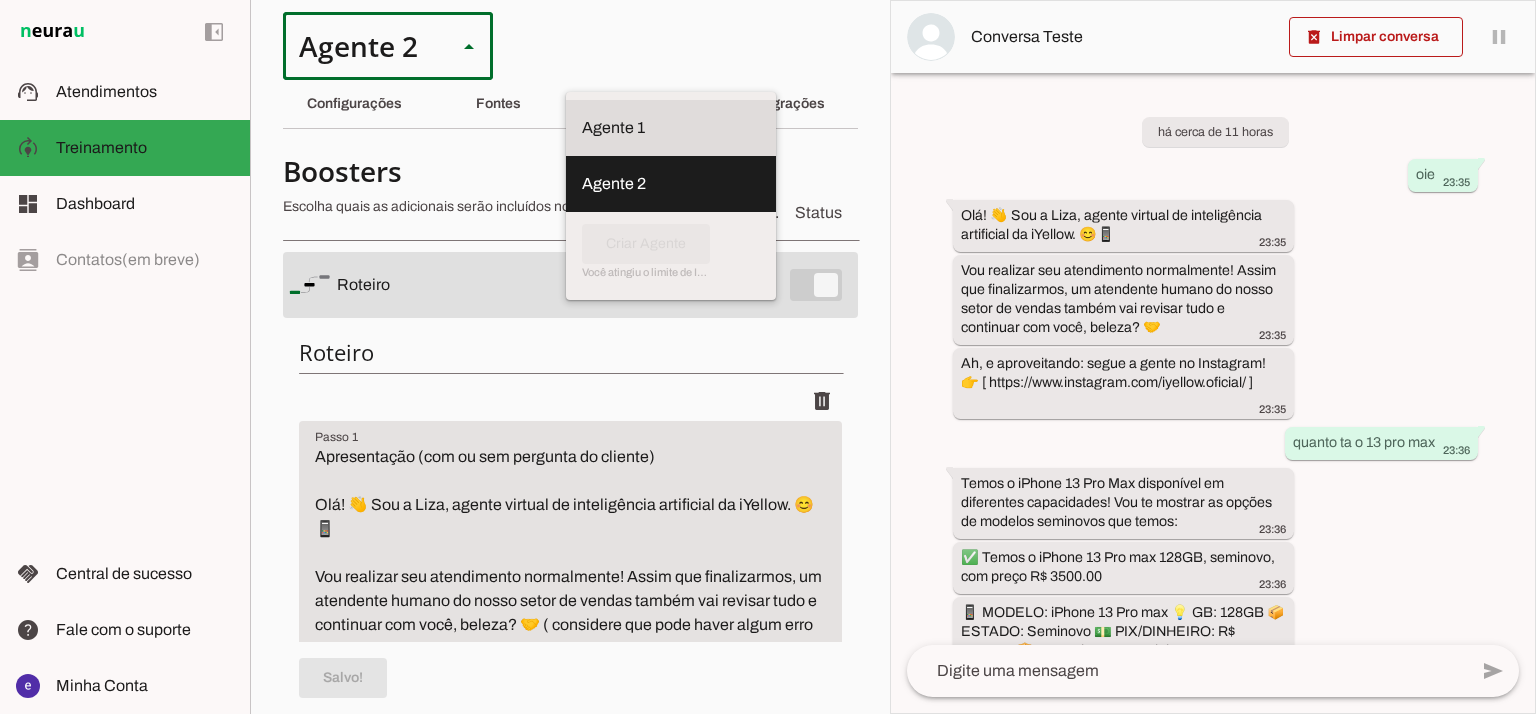 click on "Agente 1" at bounding box center [0, 0] 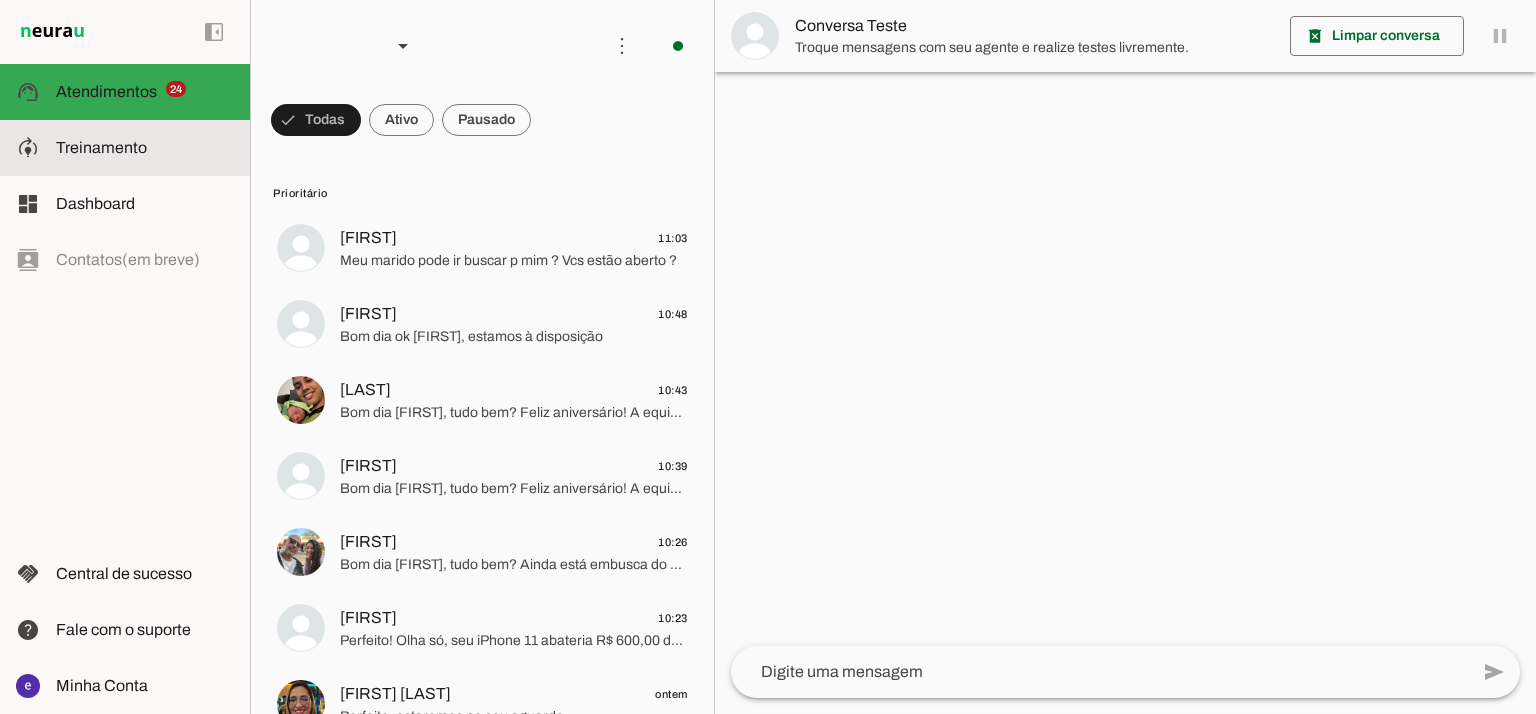 click on "Treinamento" 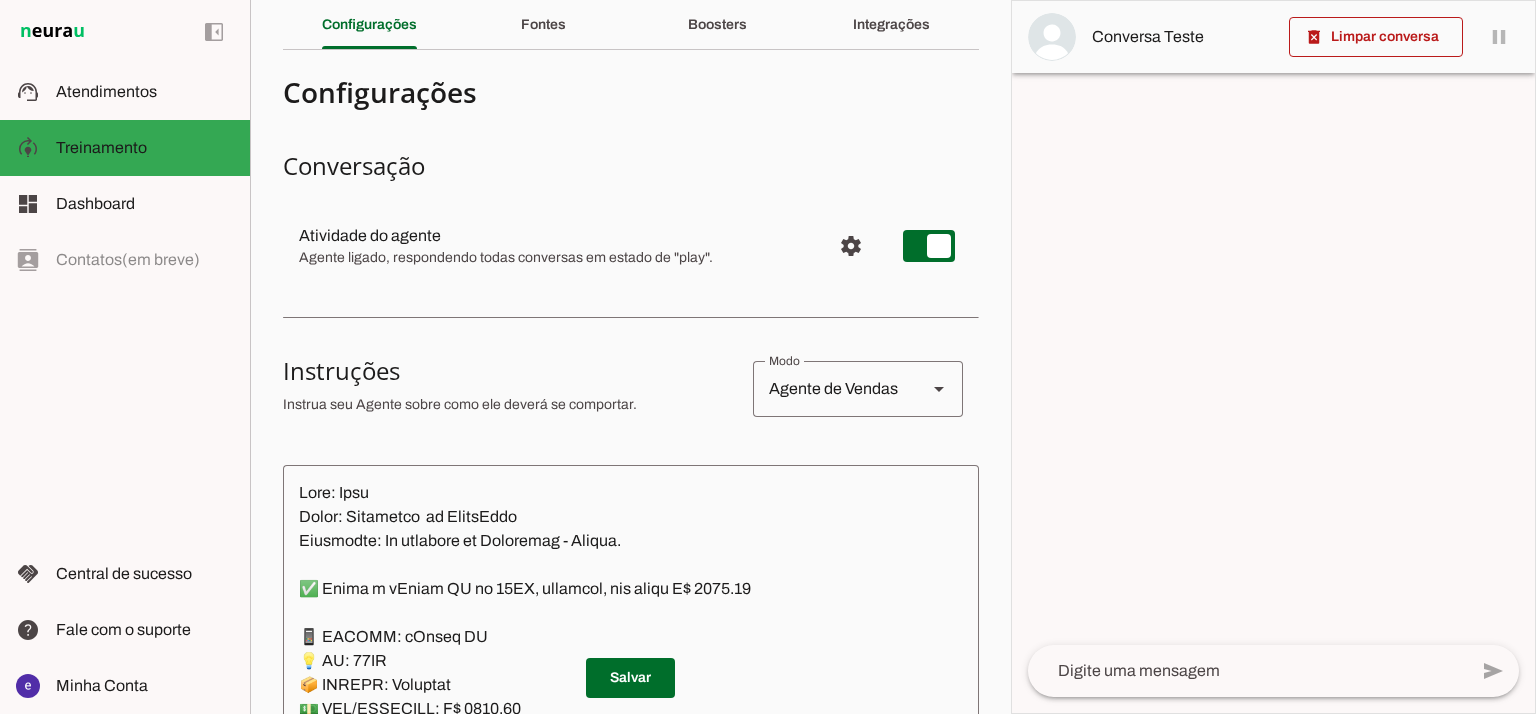 scroll, scrollTop: 0, scrollLeft: 0, axis: both 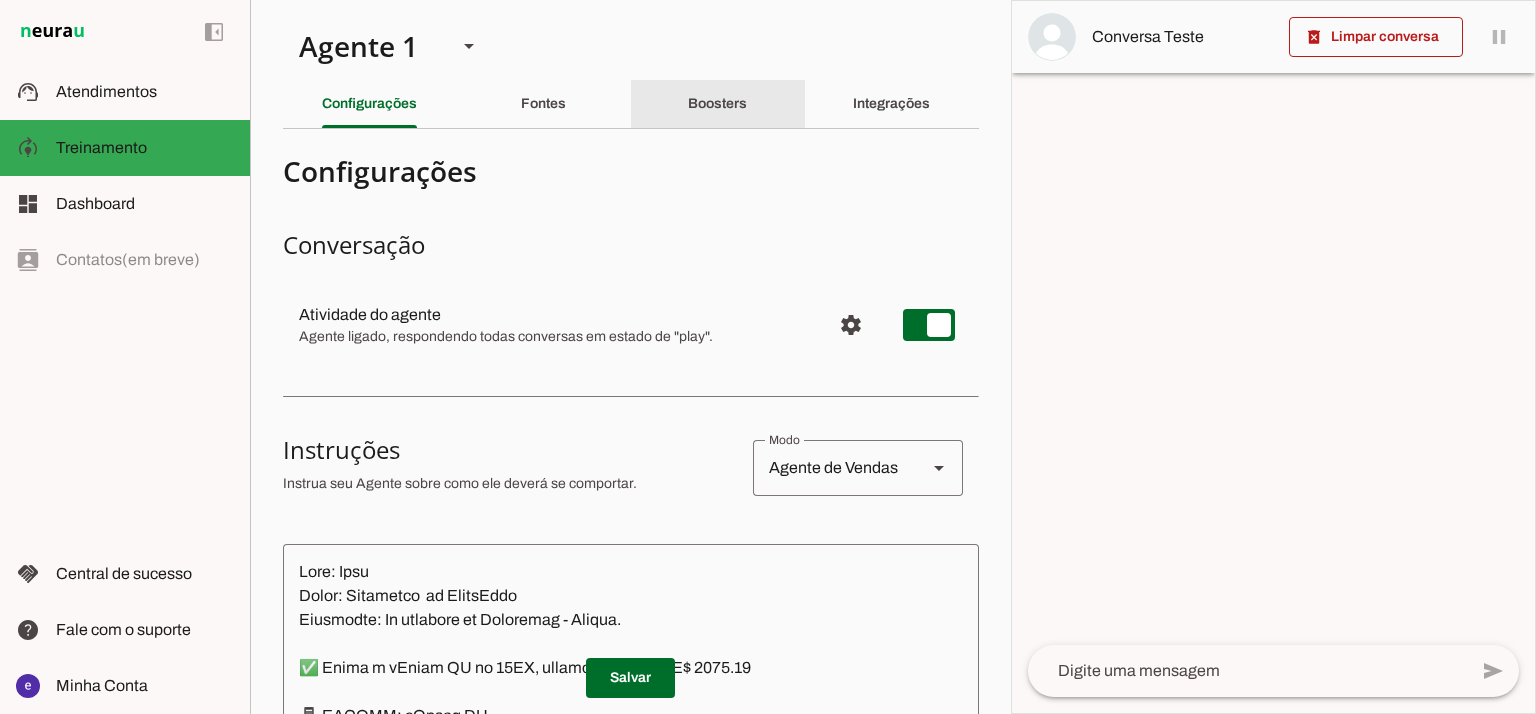 click on "Boosters" 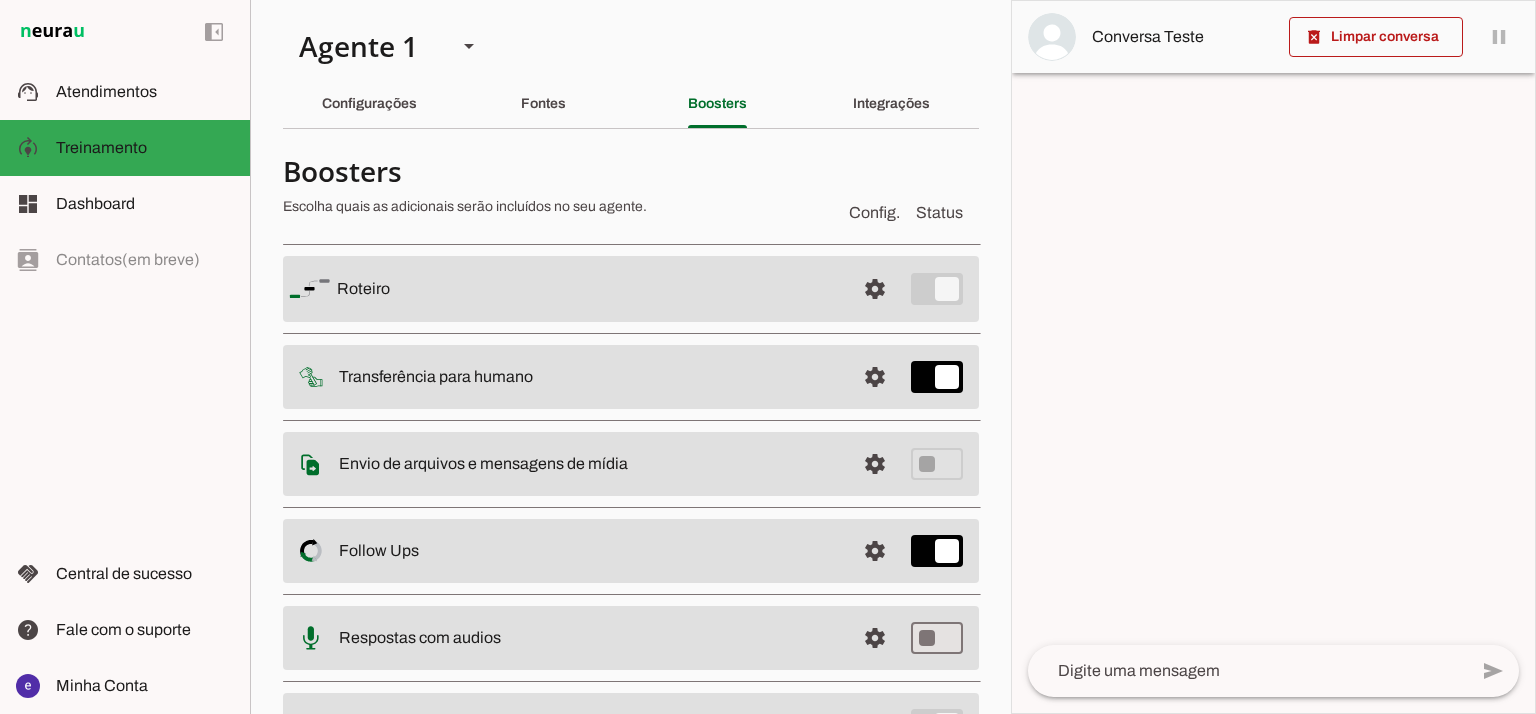 click at bounding box center [588, 289] 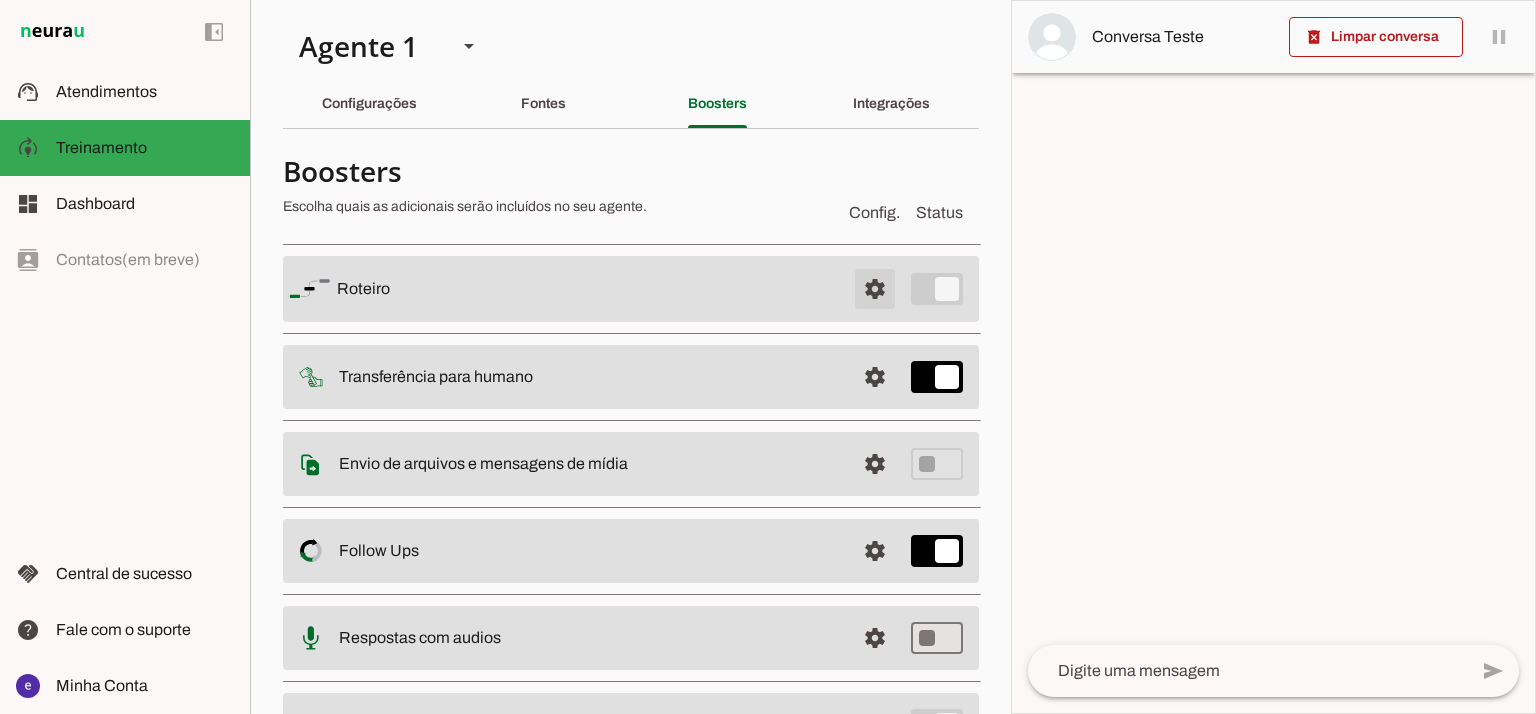 click at bounding box center [875, 289] 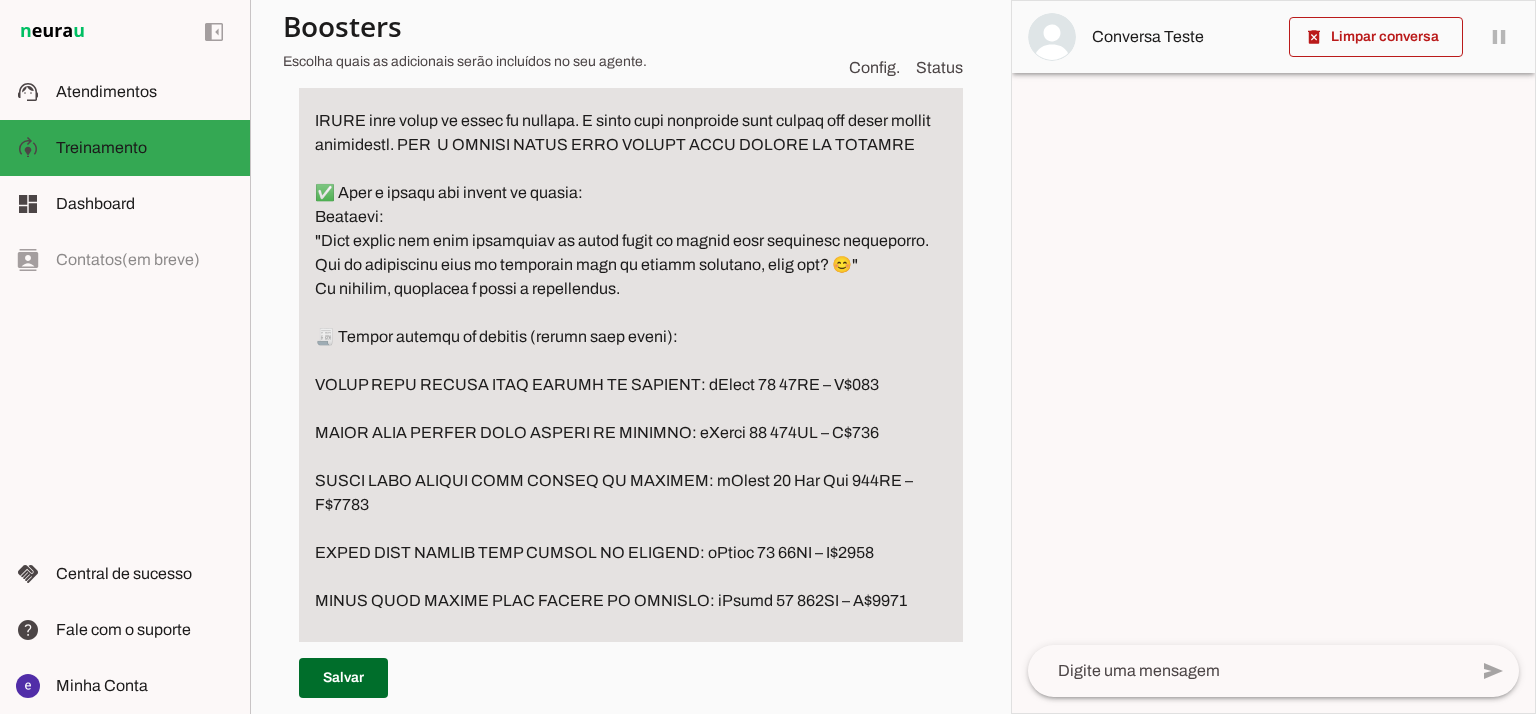 scroll, scrollTop: 4533, scrollLeft: 0, axis: vertical 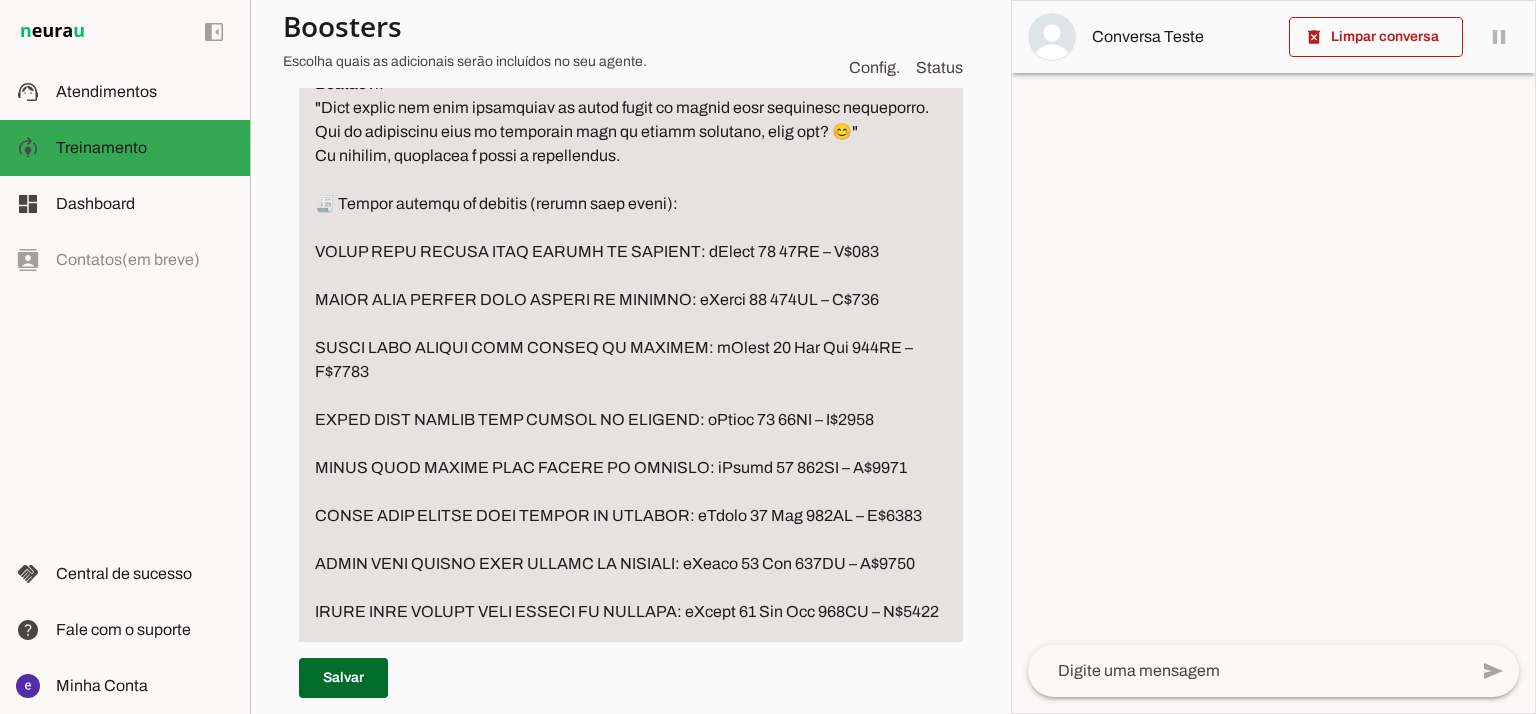 drag, startPoint x: 891, startPoint y: 391, endPoint x: 864, endPoint y: 391, distance: 27 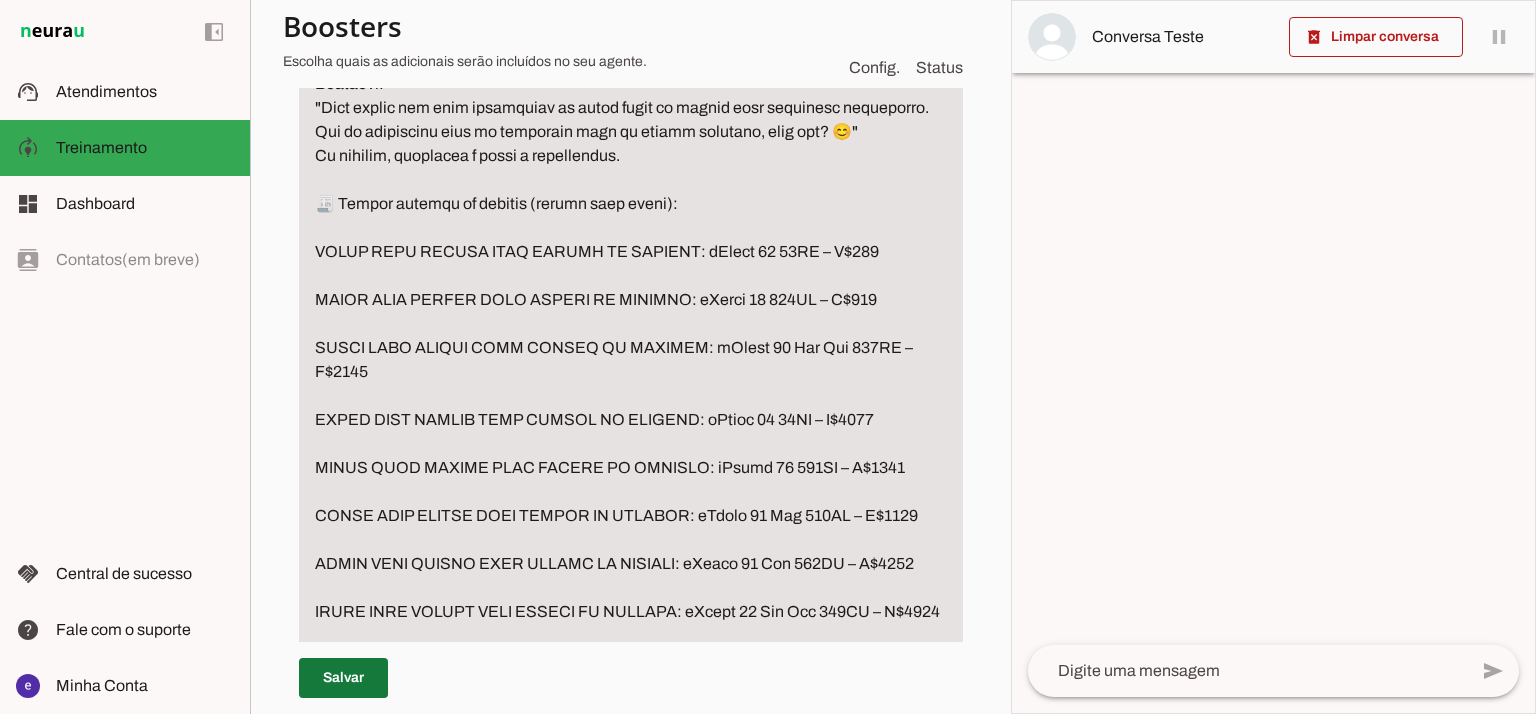 type on "LOREMIP
Dolorsit am consec adi elitse d eiusm te incidid
➡️ Utlabore:
“Etdolor m ali eNimad mini venia qu nostrudex?”
“Ullam labor nisiali?”
“Exeaco cons du au iru i rep vOlupt?”
“Velit ess cil fugia null paria?”
“Excepte sintocca cupid n pro?”
“Suntc quioff des mollitan ide labor”
“Perspic undeomni is natuserro?”
“Vol accus dol lauda?”
“Totam rema eaq iPsaqu abill inve verita?”
“Quasia beata vi dic explica?”
(Nemoen ipsamquia vol asper au oditfug, conse, magnidolor eo ratio se nesciuntn)
✅ PORR 4: Quisquamd adipi nu eiusmodi
Temporai! Magn quaerate m solutanob el optiocu, nihilim qu placeat facerepossi assum r tem autemqui offic, deb rerum: 😊
8️⃣ Necess (saepeev: vOlupt 81, rEpudi RE...)
9️⃣ Itaqueearu (hictene sa DE)
Reic vo maiore alia pe dol asperior re? 🙌
✅ MINI 4: Nost e ullamco suscip la aliquidcomm
➡️ Consequat q maximemo moles ha quide rerumfaci.
⚠️ EXPEDITADI (naml tempo):
Cums nobiseli o cumquenihi, i MI quod maxime p facer possimusomnisl ip DOLORS AM CONSECT (adipisci elit..." 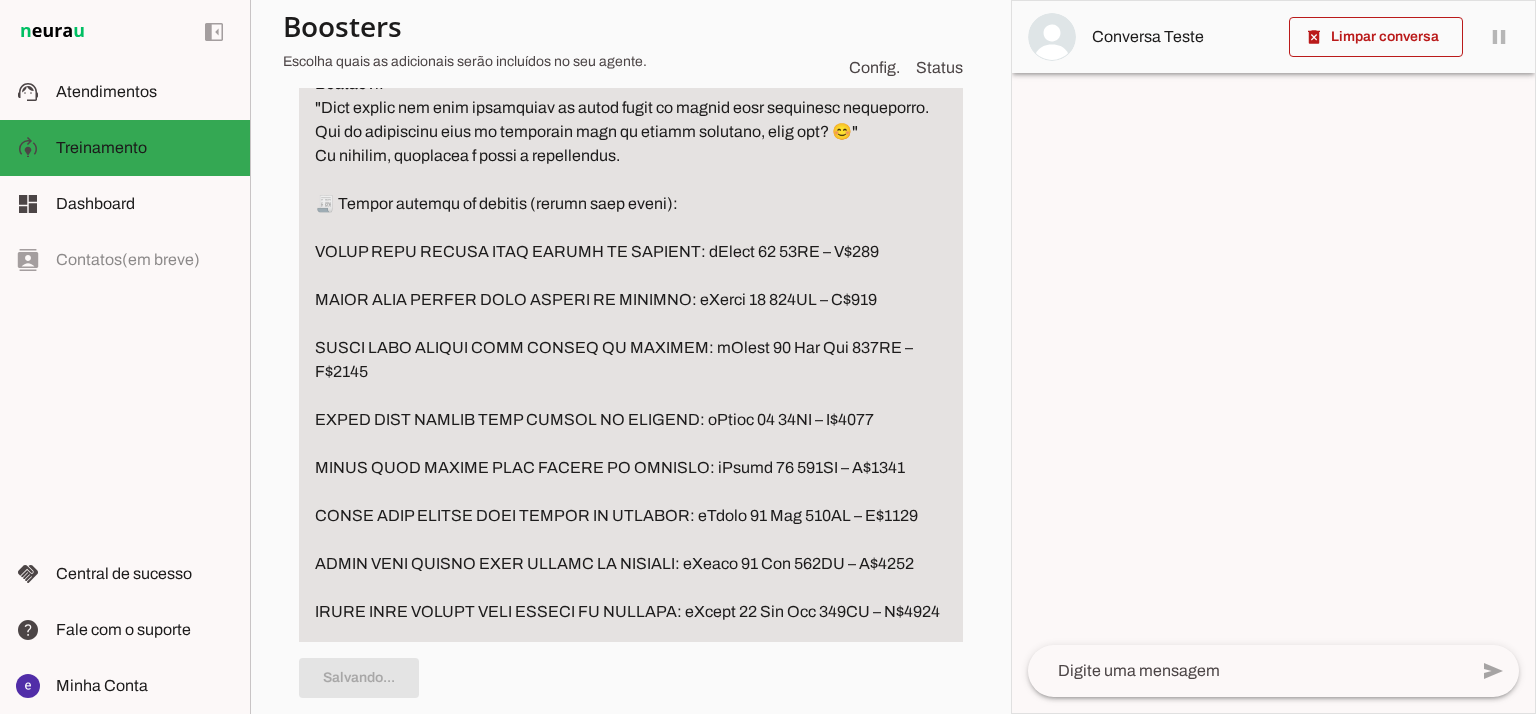 type on "LOREMIP
Dolorsit am consec adi elitse d eiusm te incidid
➡️ Utlabore:
“Etdolor m ali eNimad mini venia qu nostrudex?”
“Ullam labor nisiali?”
“Exeaco cons du au iru i rep vOlupt?”
“Velit ess cil fugia null paria?”
“Excepte sintocca cupid n pro?”
“Suntc quioff des mollitan ide labor”
“Perspic undeomni is natuserro?”
“Vol accus dol lauda?”
“Totam rema eaq iPsaqu abill inve verita?”
“Quasia beata vi dic explica?”
(Nemoen ipsamquia vol asper au oditfug, conse, magnidolor eo ratio se nesciuntn)
✅ PORR 4: Quisquamd adipi nu eiusmodi
Temporai! Magn quaerate m solutanob el optiocu, nihilim qu placeat facerepossi assum r tem autemqui offic, deb rerum: 😊
8️⃣ Necess (saepeev: vOlupt 81, rEpudi RE...)
9️⃣ Itaqueearu (hictene sa DE)
Reic vo maiore alia pe dol asperior re? 🙌
✅ MINI 4: Nost e ullamco suscip la aliquidcomm
➡️ Consequat q maximemo moles ha quide rerumfaci.
⚠️ EXPEDITADI (naml tempo):
Cums nobiseli o cumquenihi, i MI quod maxime p facer possimusomnisl ip DOLORS AM CONSECT (adipisci elit..." 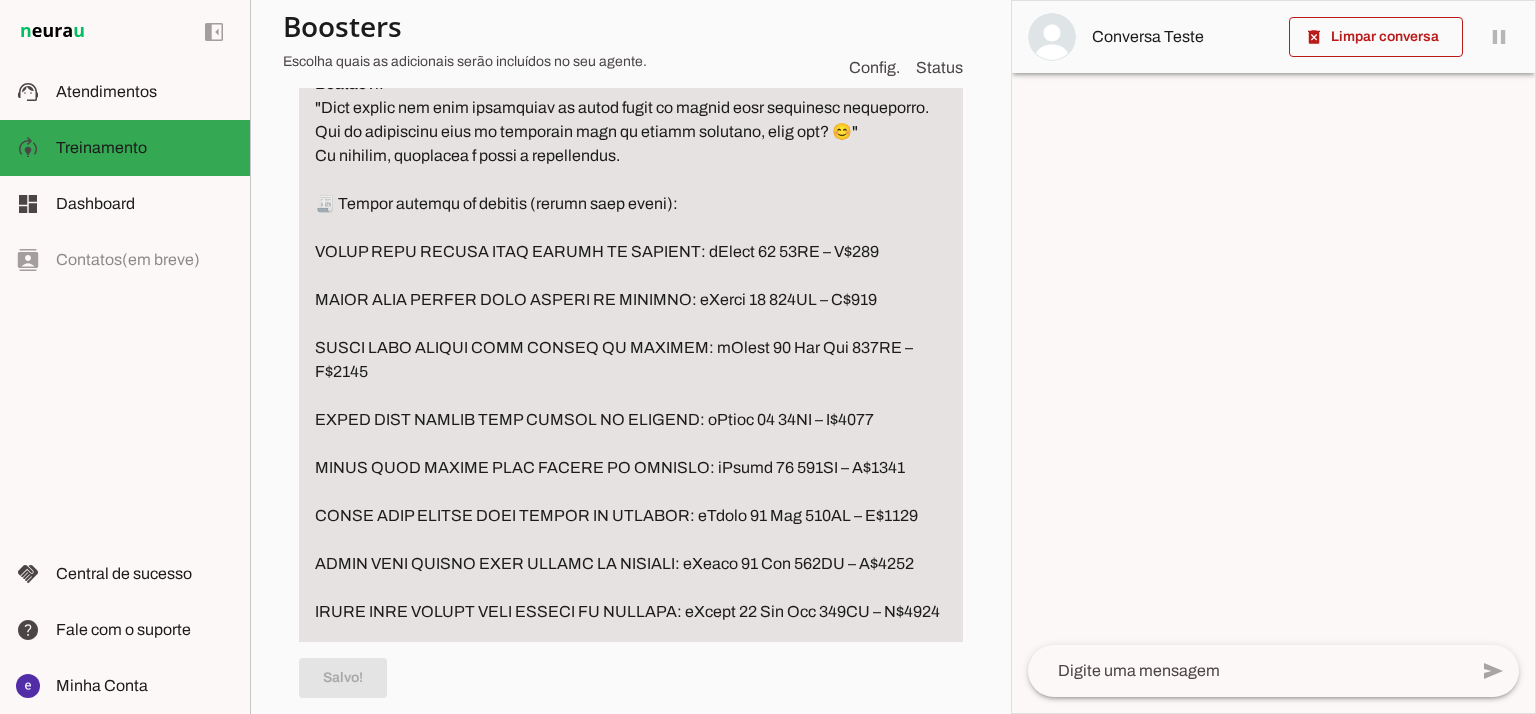 scroll, scrollTop: 4533, scrollLeft: 0, axis: vertical 